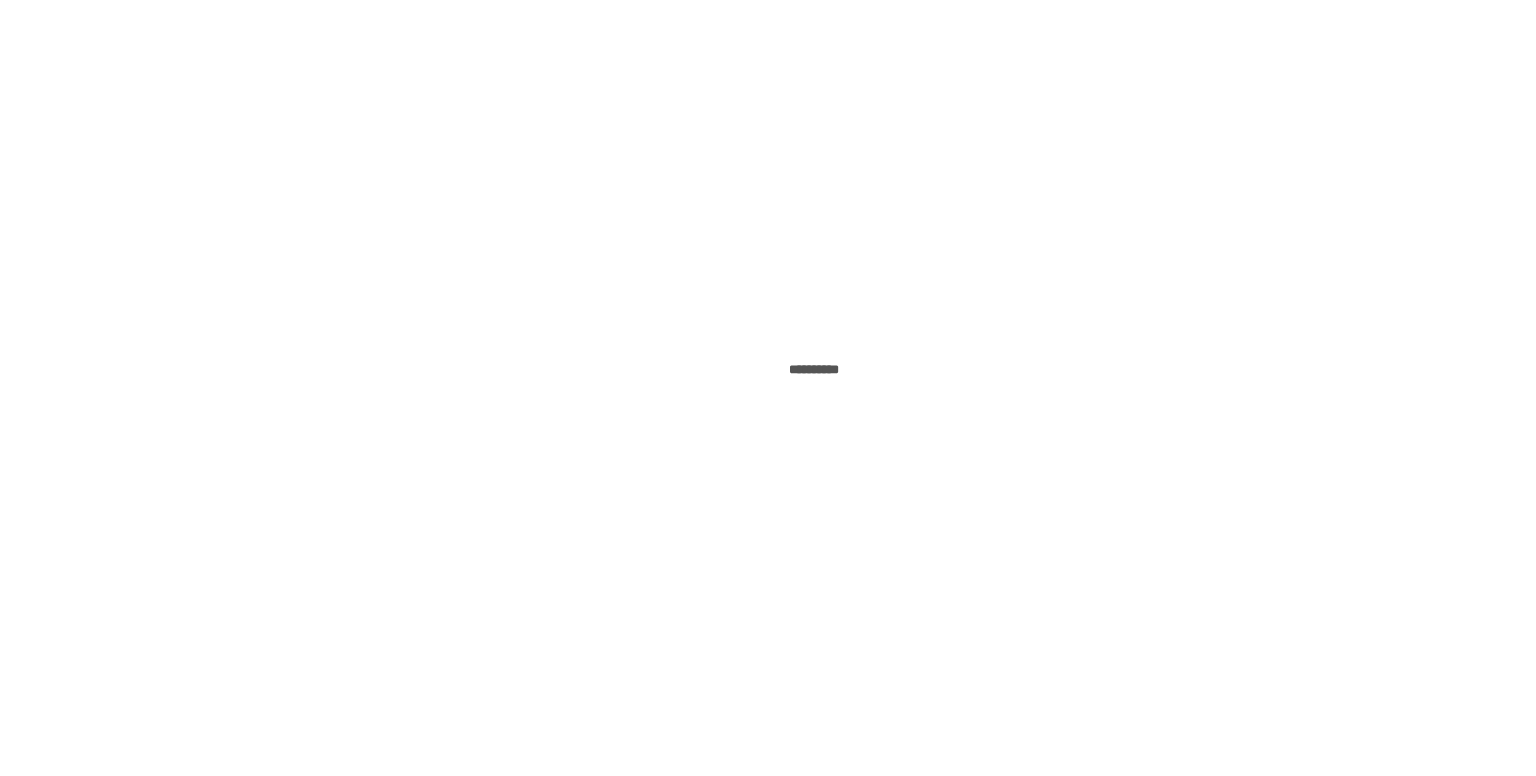 scroll, scrollTop: 0, scrollLeft: 0, axis: both 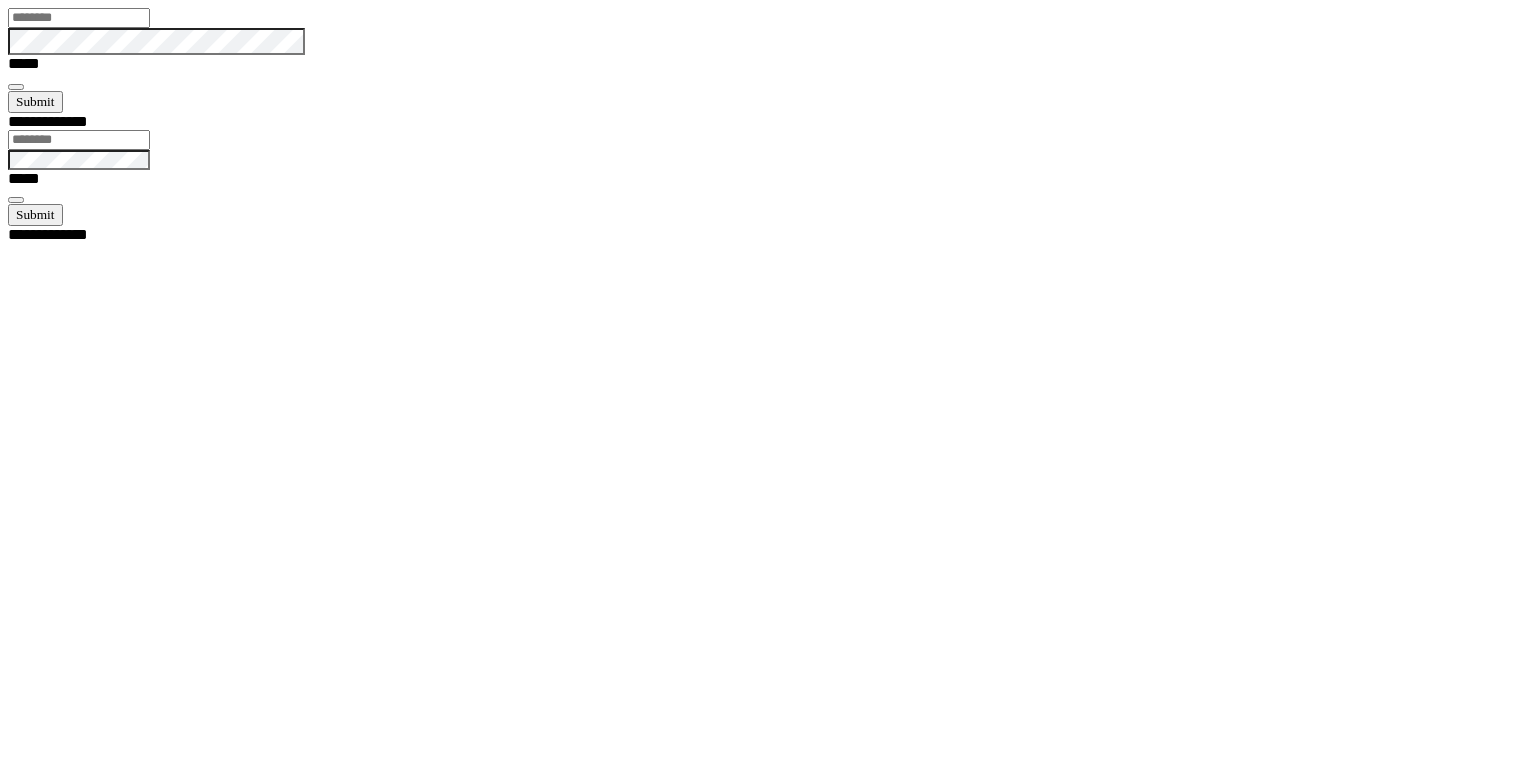 type on "********" 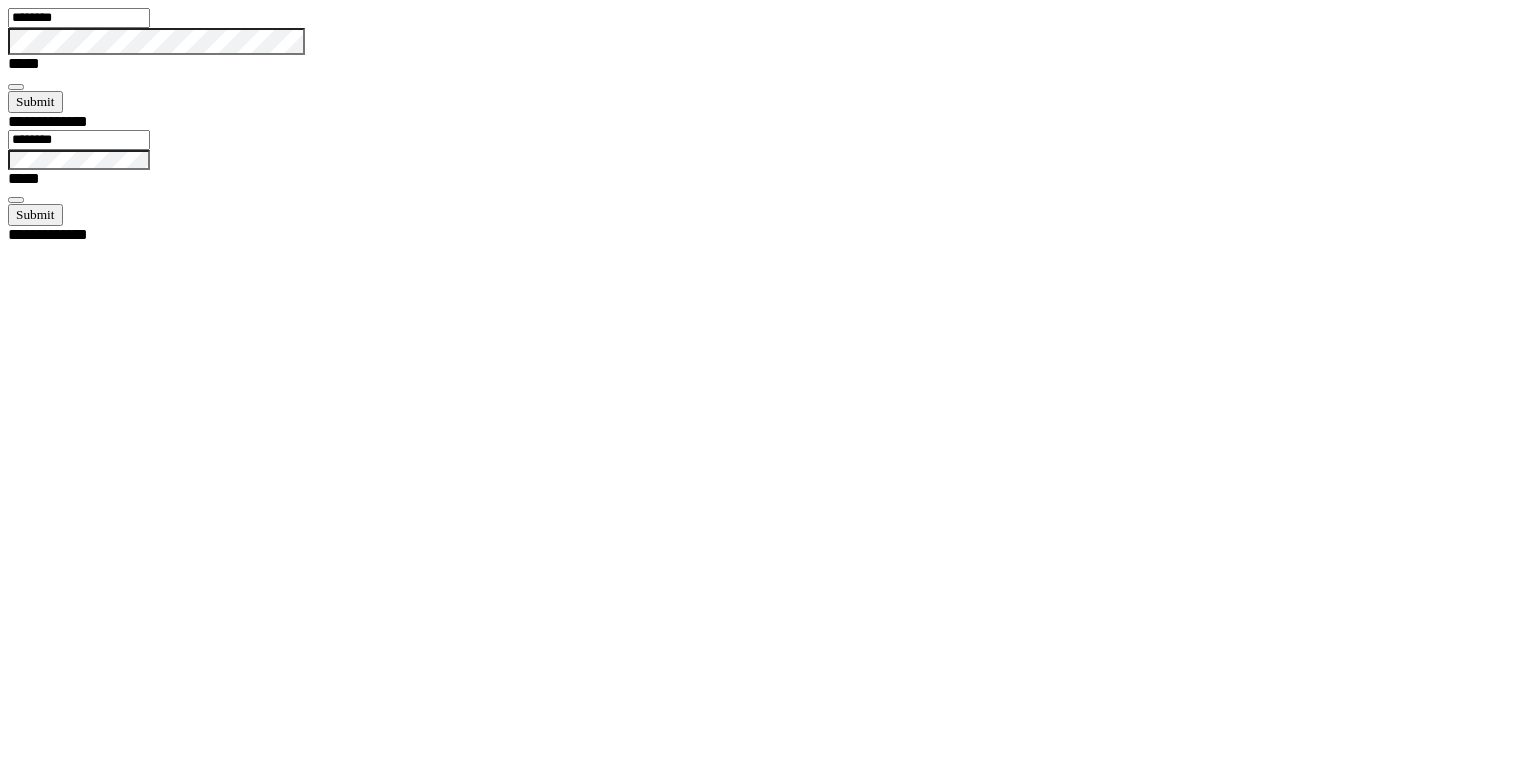 click at bounding box center [16, 87] 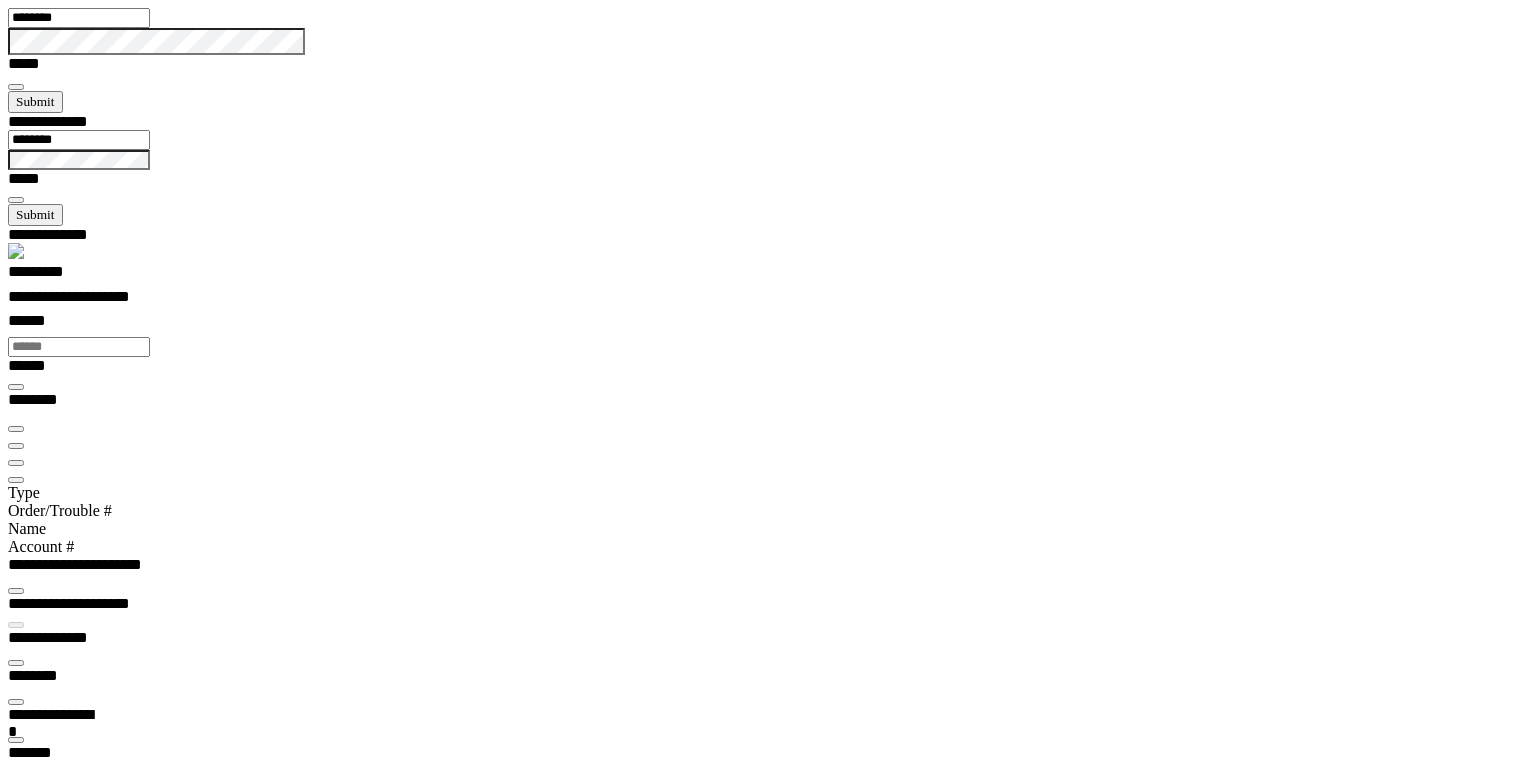 scroll, scrollTop: 99756, scrollLeft: 99508, axis: both 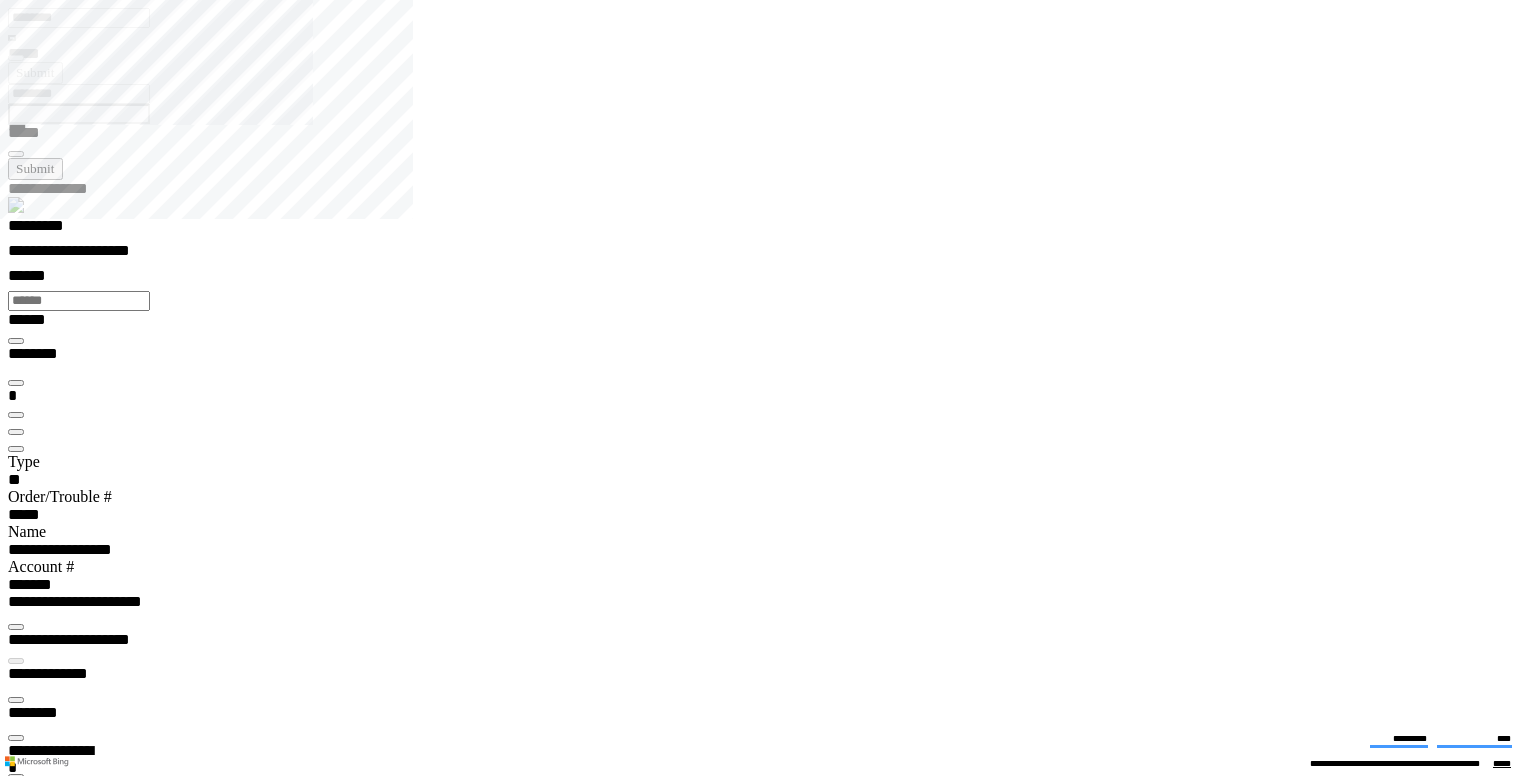 type on "*******" 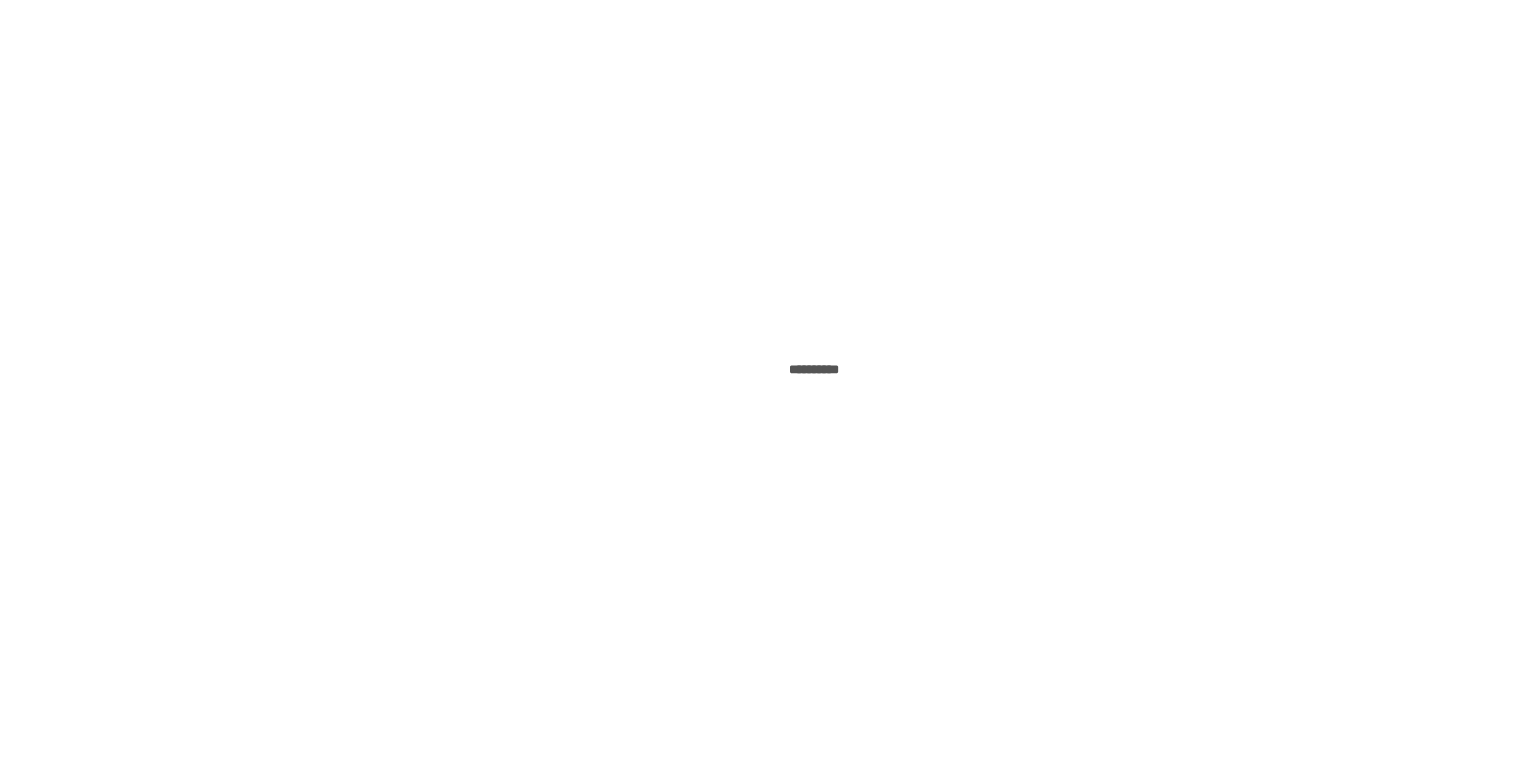 scroll, scrollTop: 0, scrollLeft: 0, axis: both 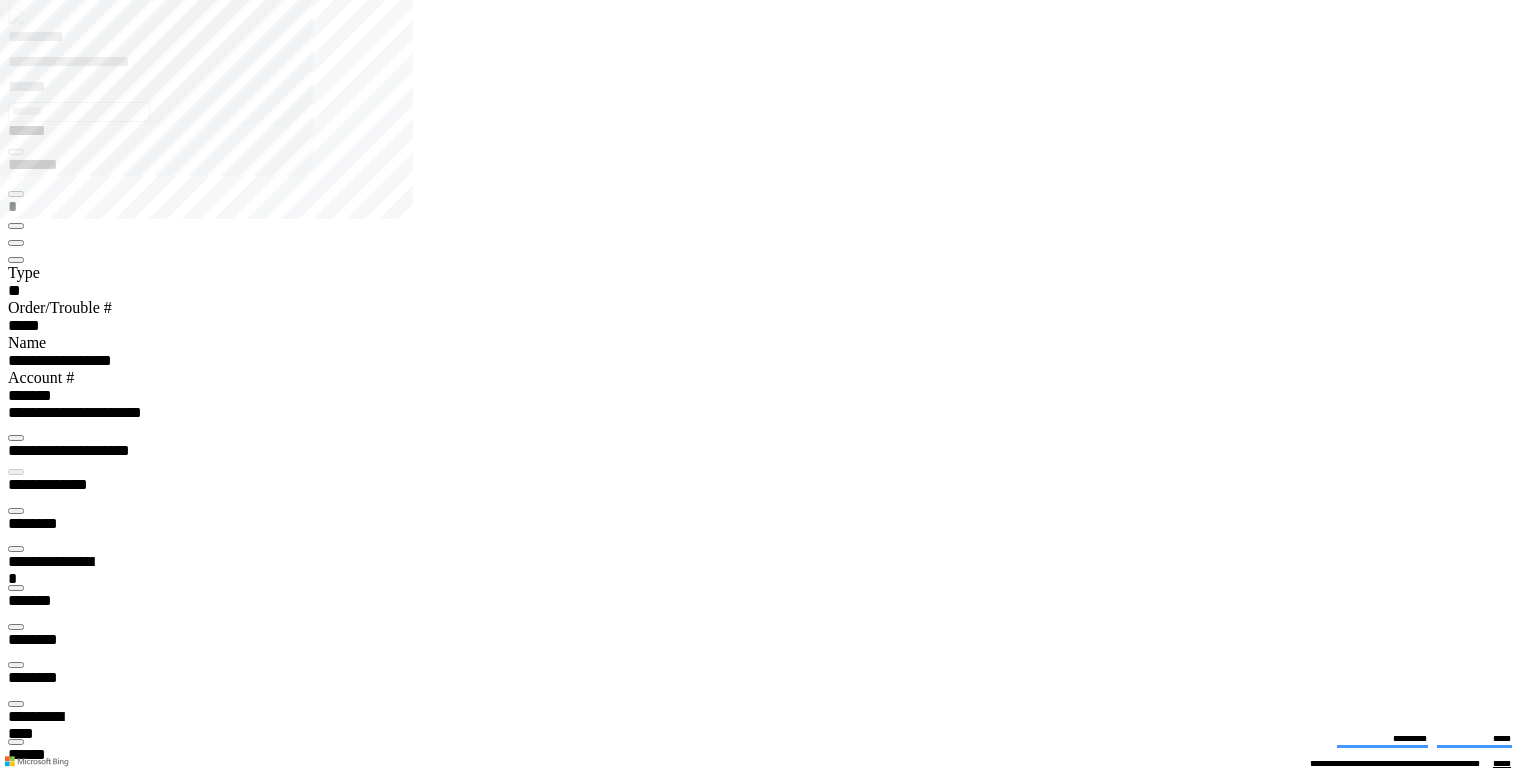 click at bounding box center [16, 3930] 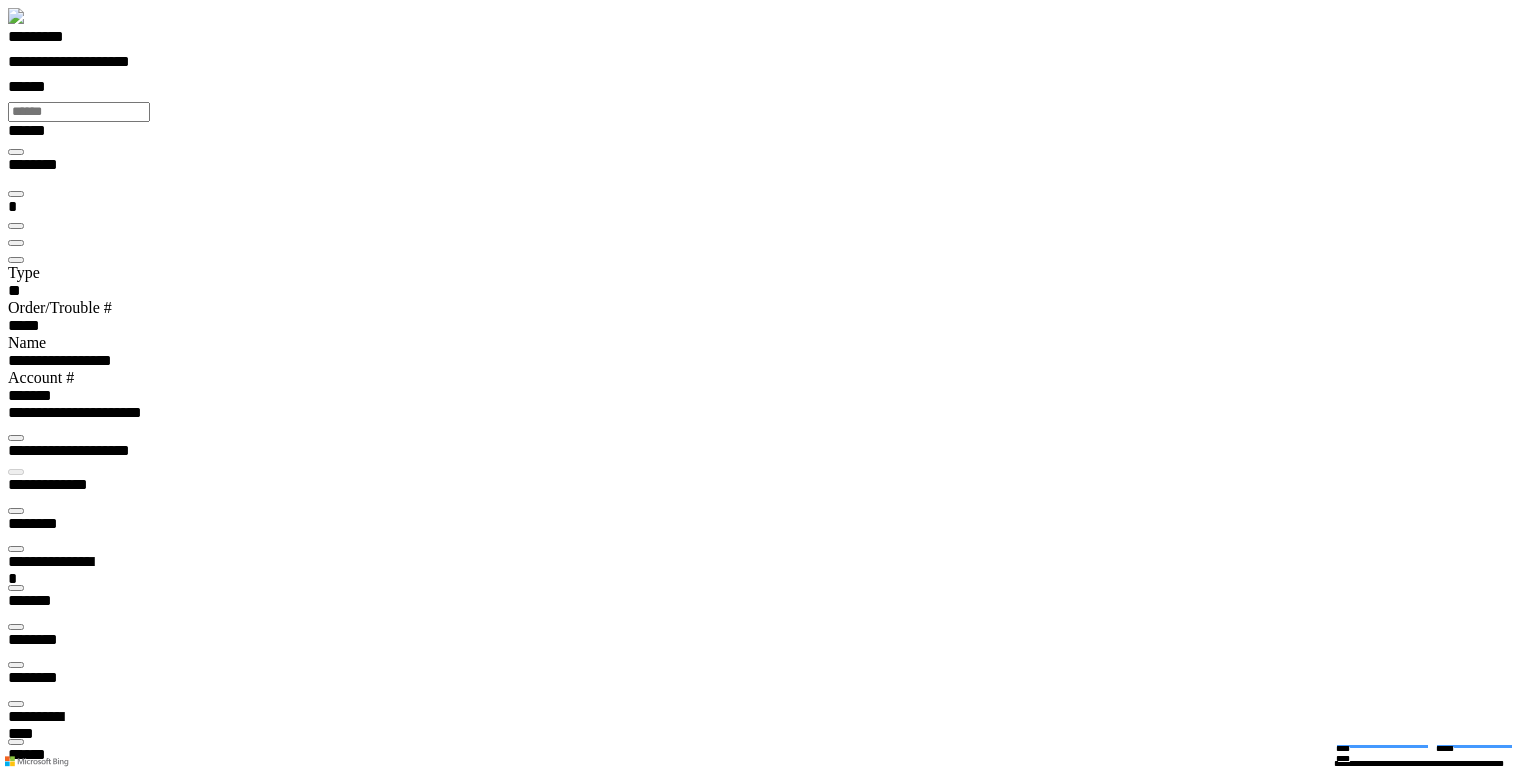 click on "**********" at bounding box center [768, 15836] 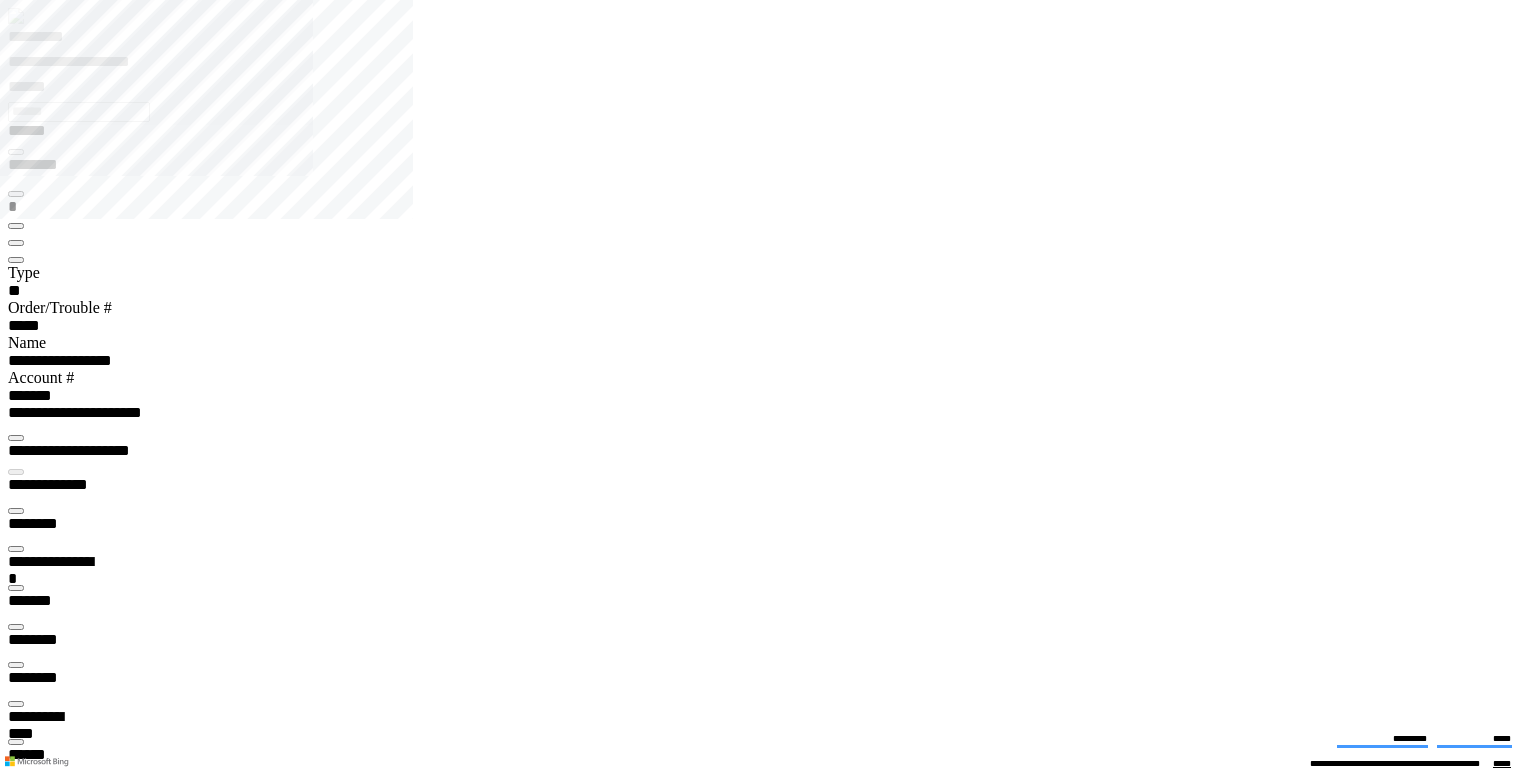 click at bounding box center [16, 4060] 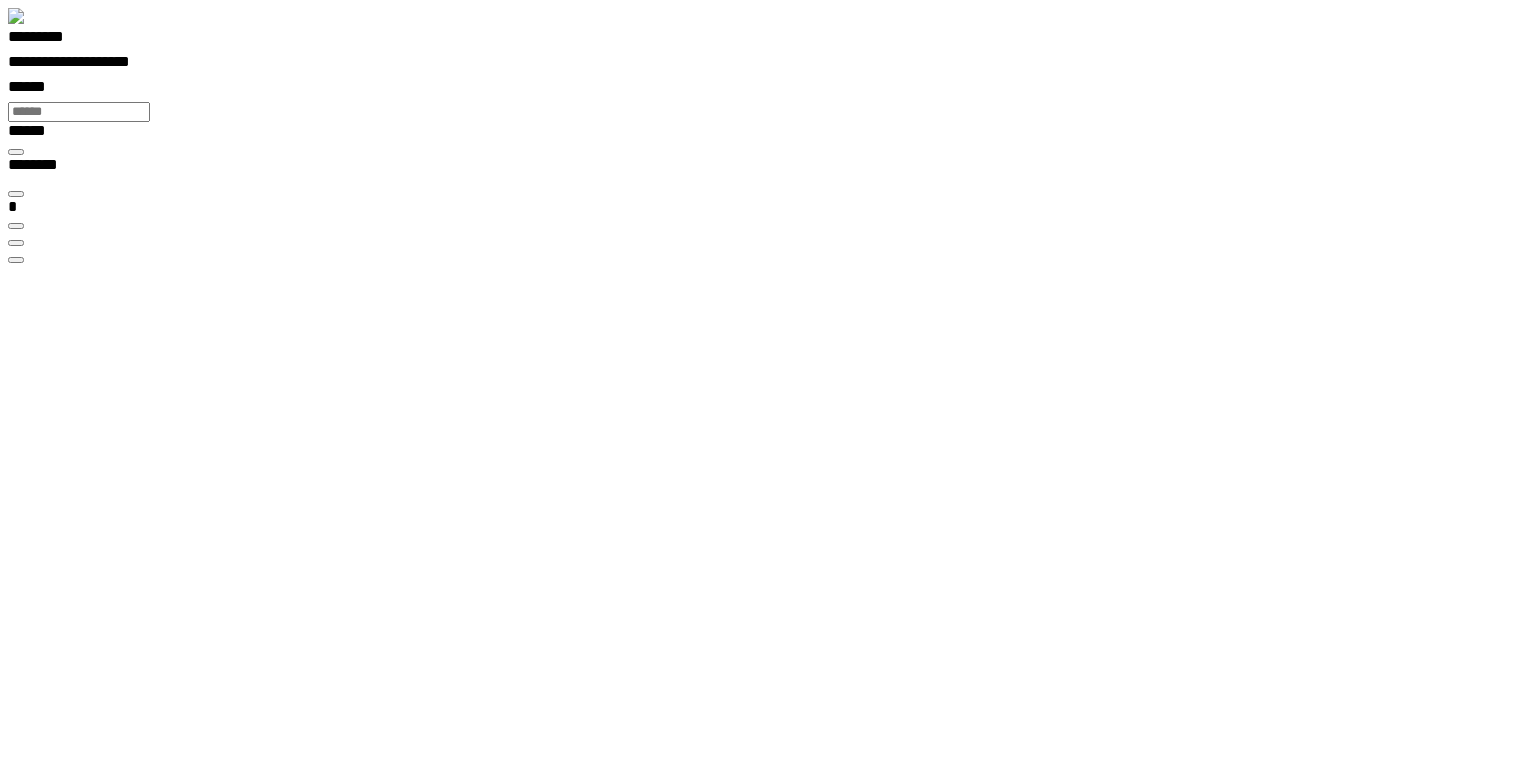 scroll, scrollTop: 99977, scrollLeft: 99979, axis: both 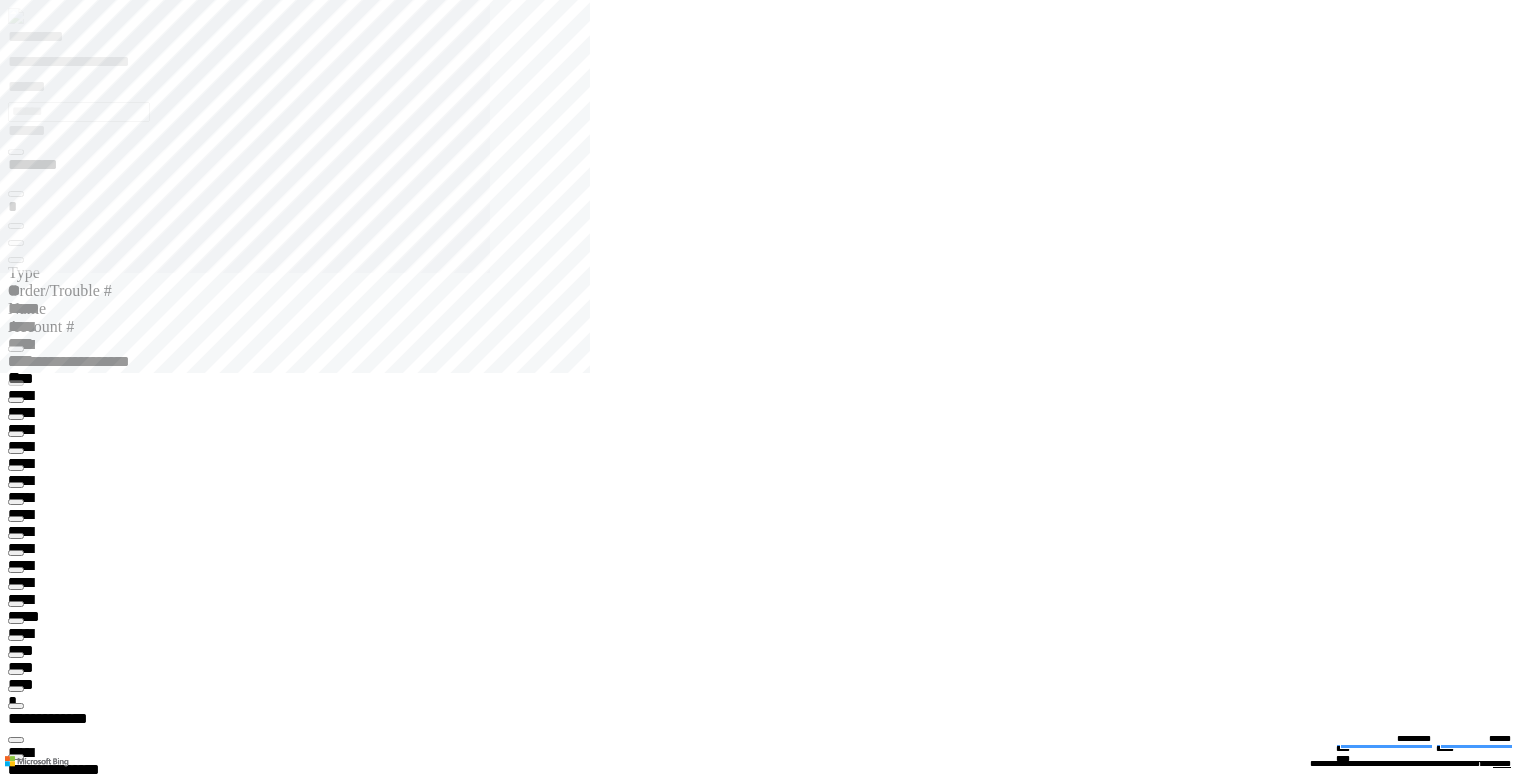 click at bounding box center [16, 15404] 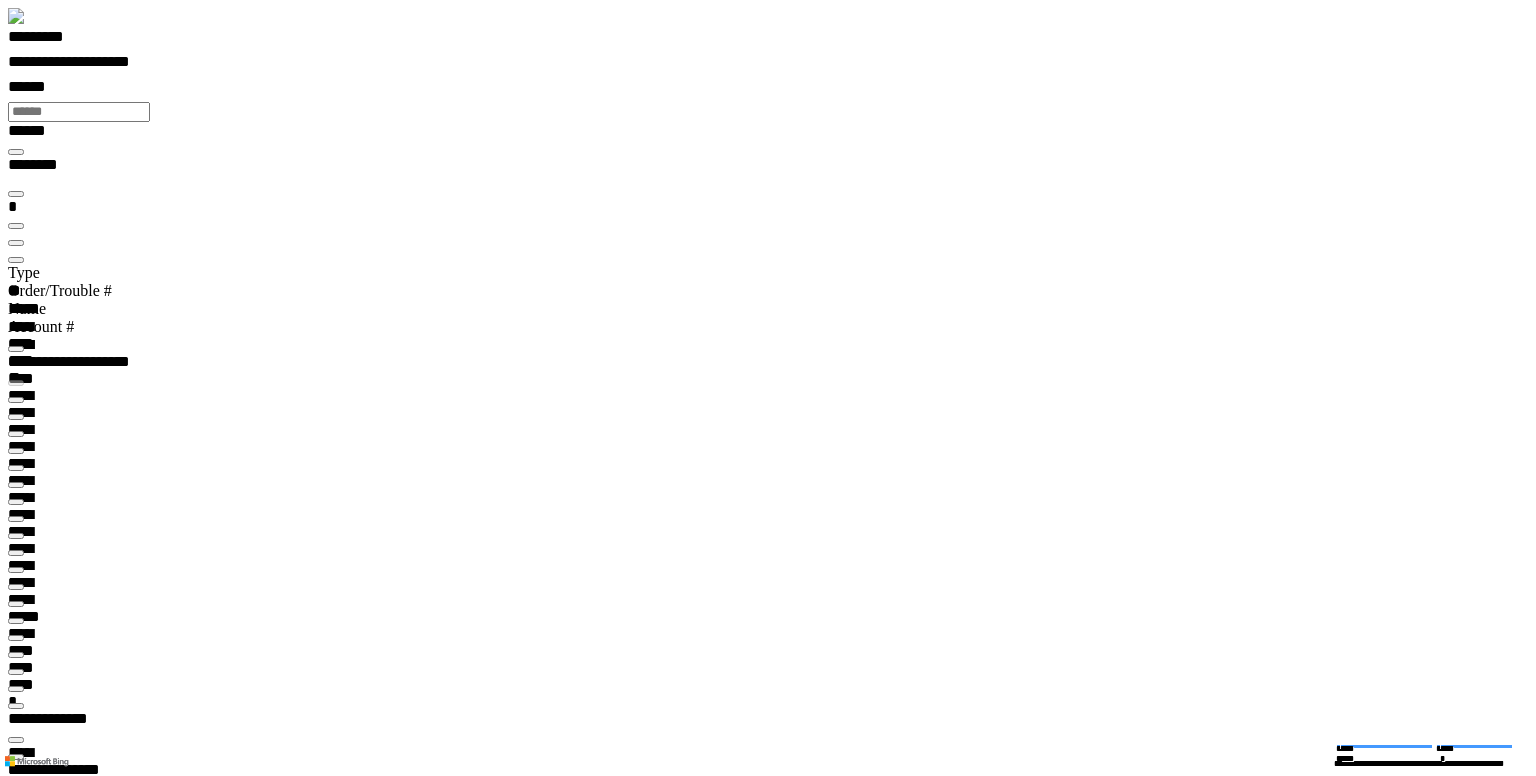 click on "**********" at bounding box center (63, 28750) 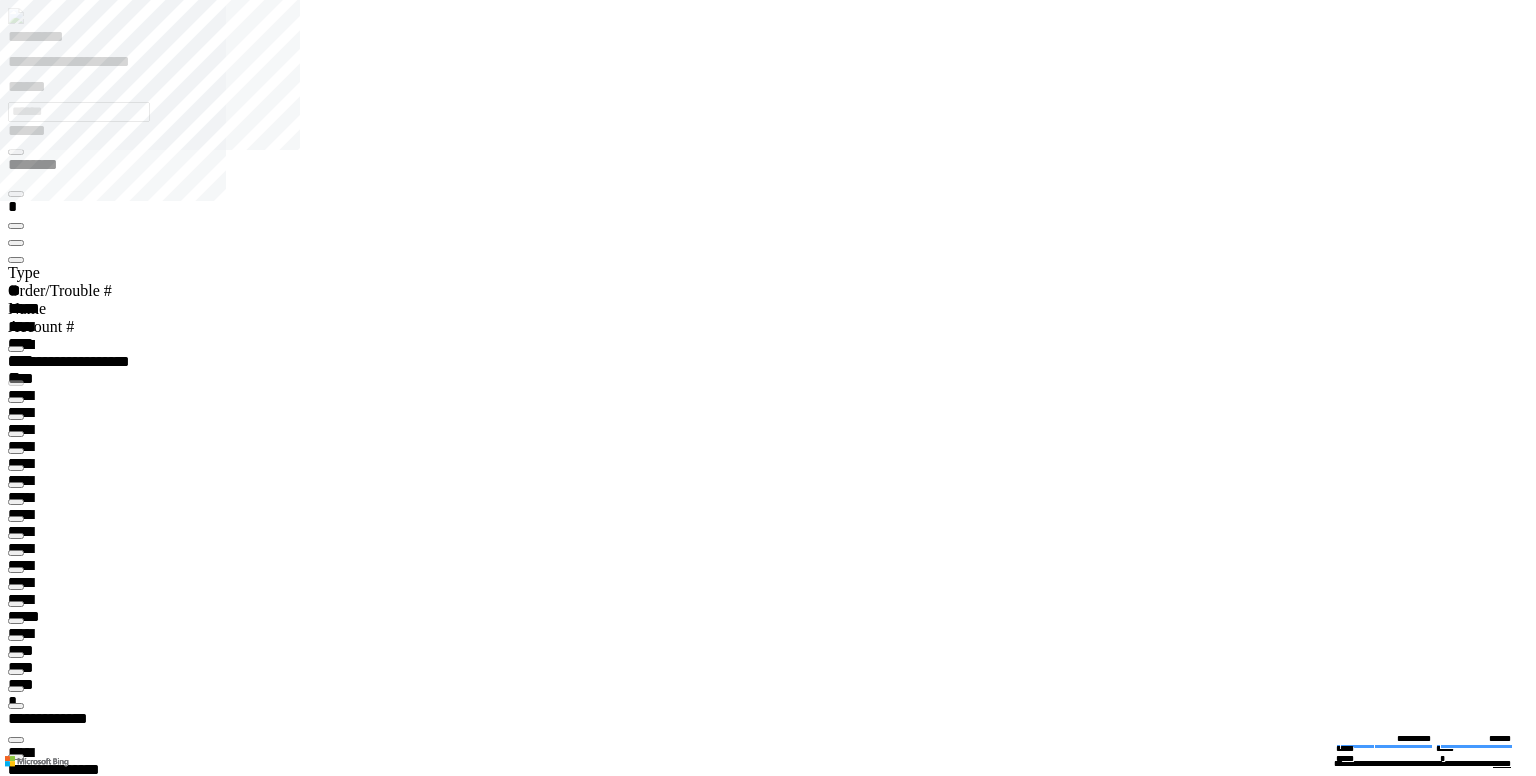 scroll, scrollTop: 99813, scrollLeft: 98988, axis: both 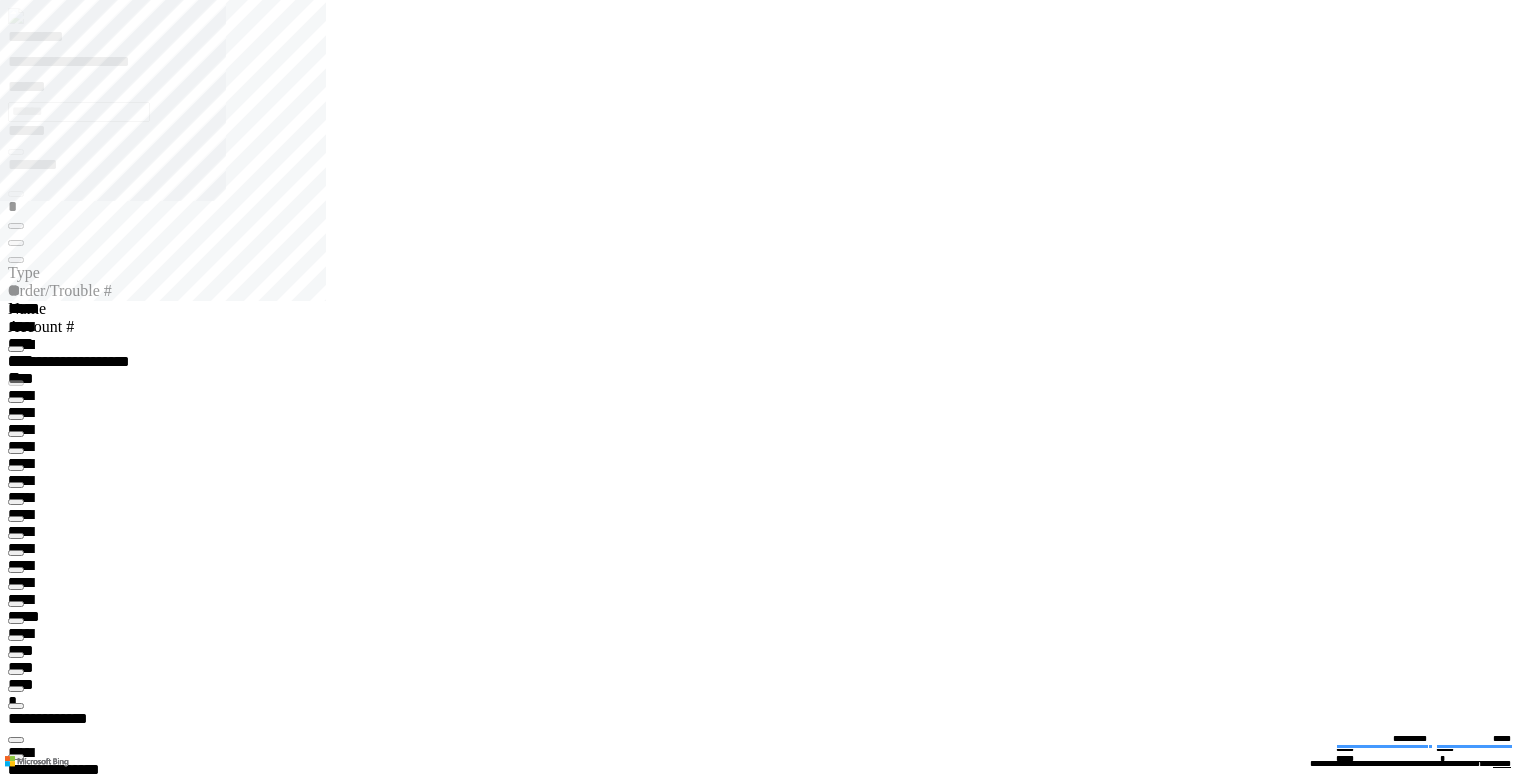 drag, startPoint x: 866, startPoint y: 526, endPoint x: 1100, endPoint y: 548, distance: 235.0319 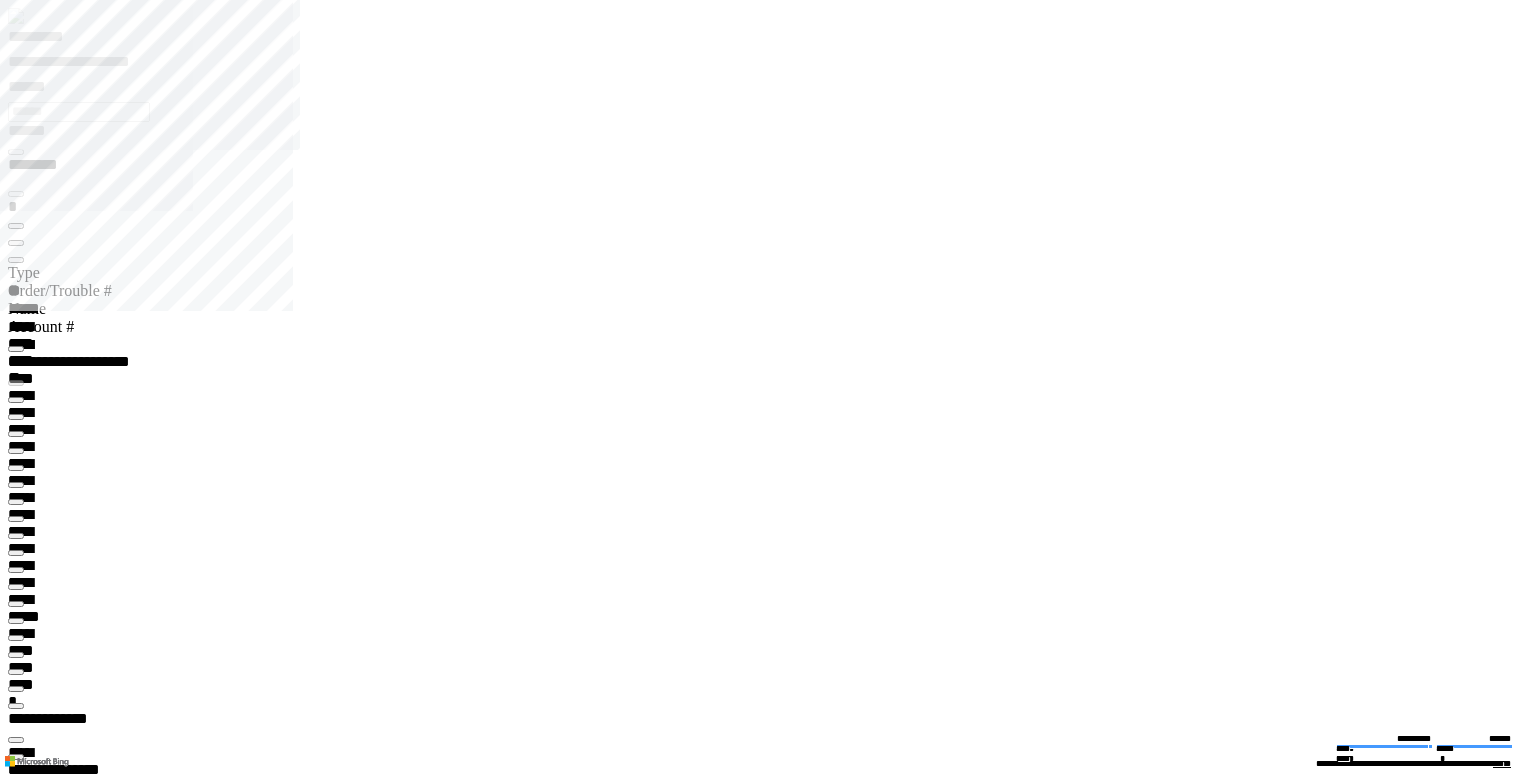 scroll, scrollTop: 99750, scrollLeft: 99504, axis: both 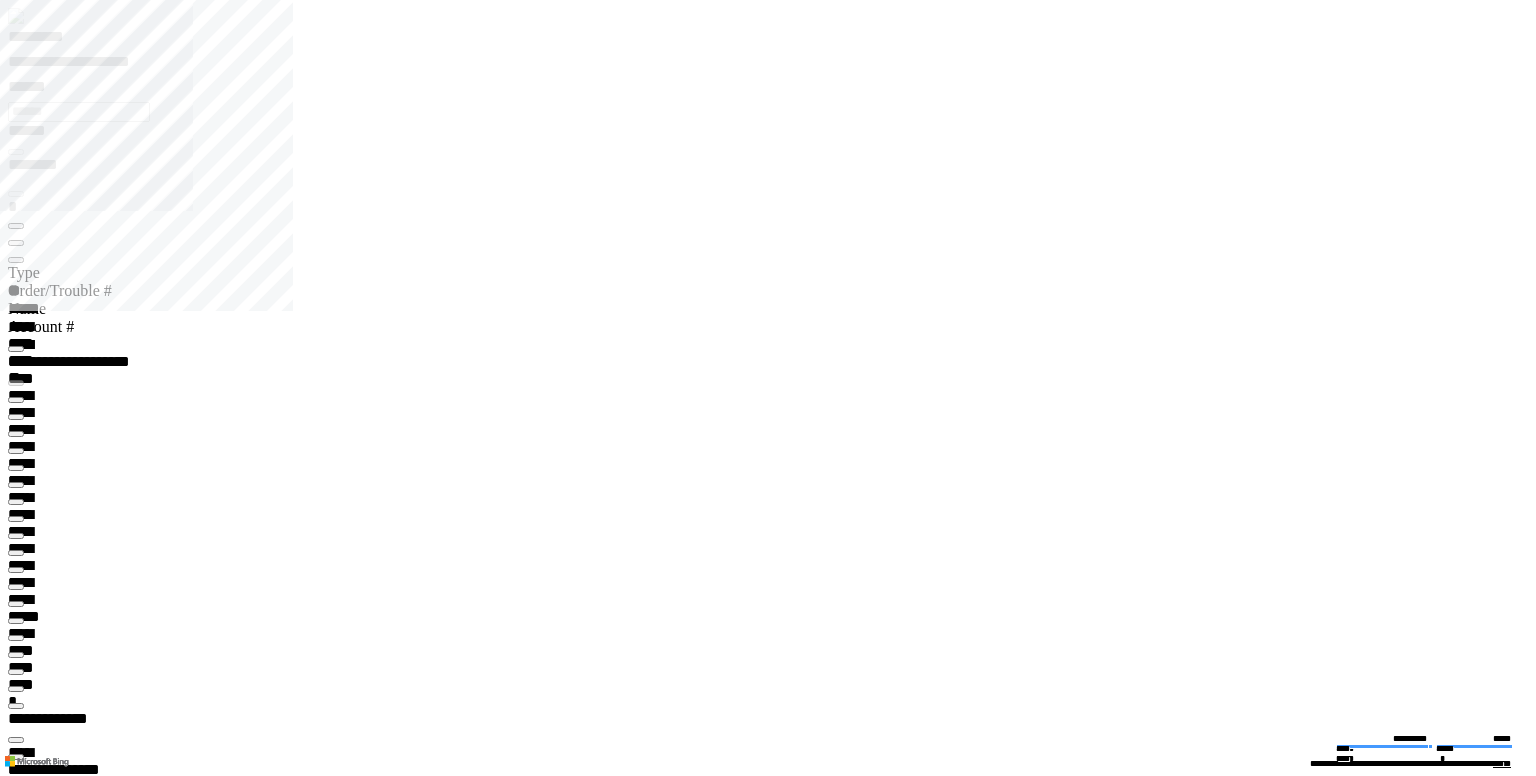 click at bounding box center [16, 28070] 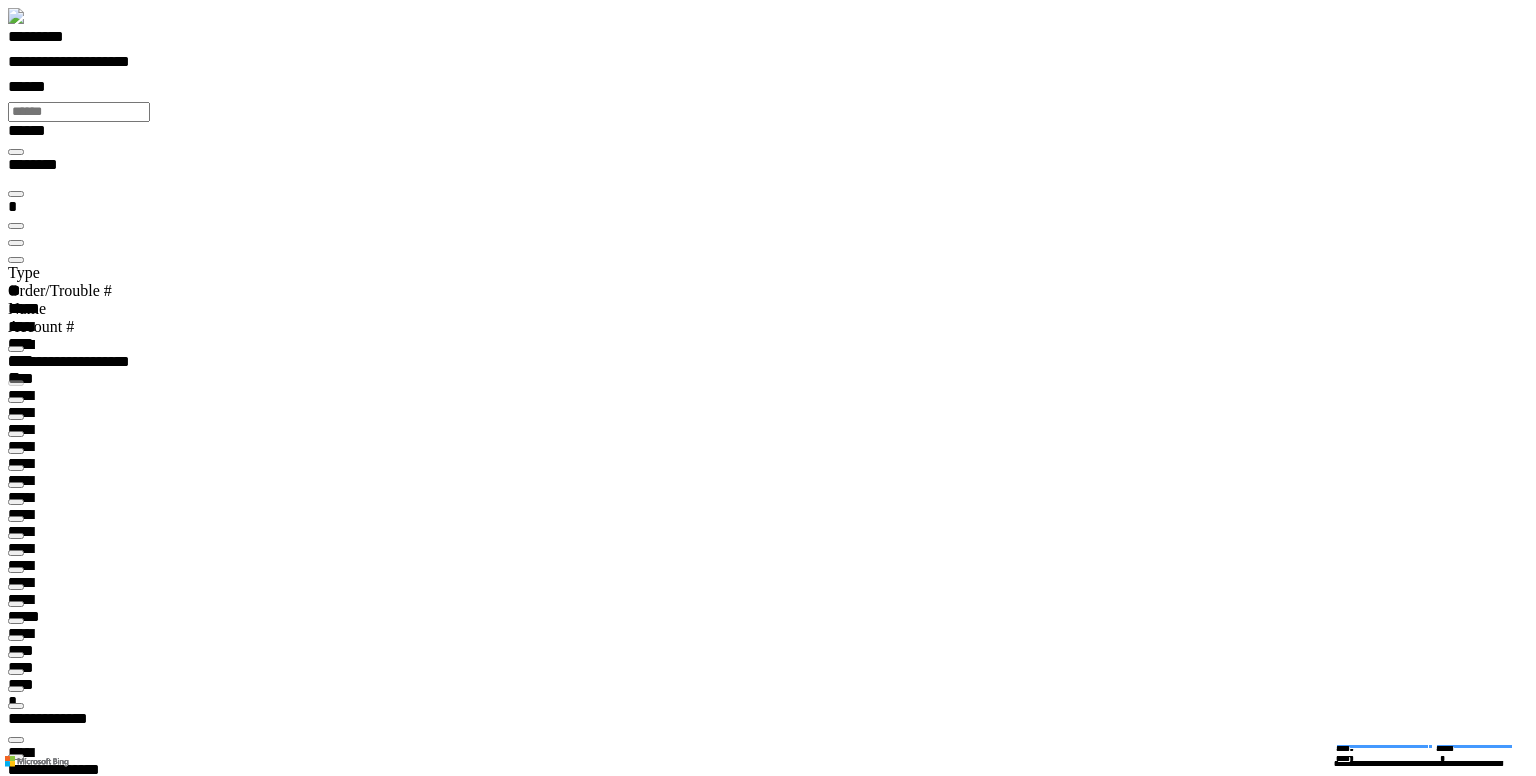click on "**********" at bounding box center (39, 33025) 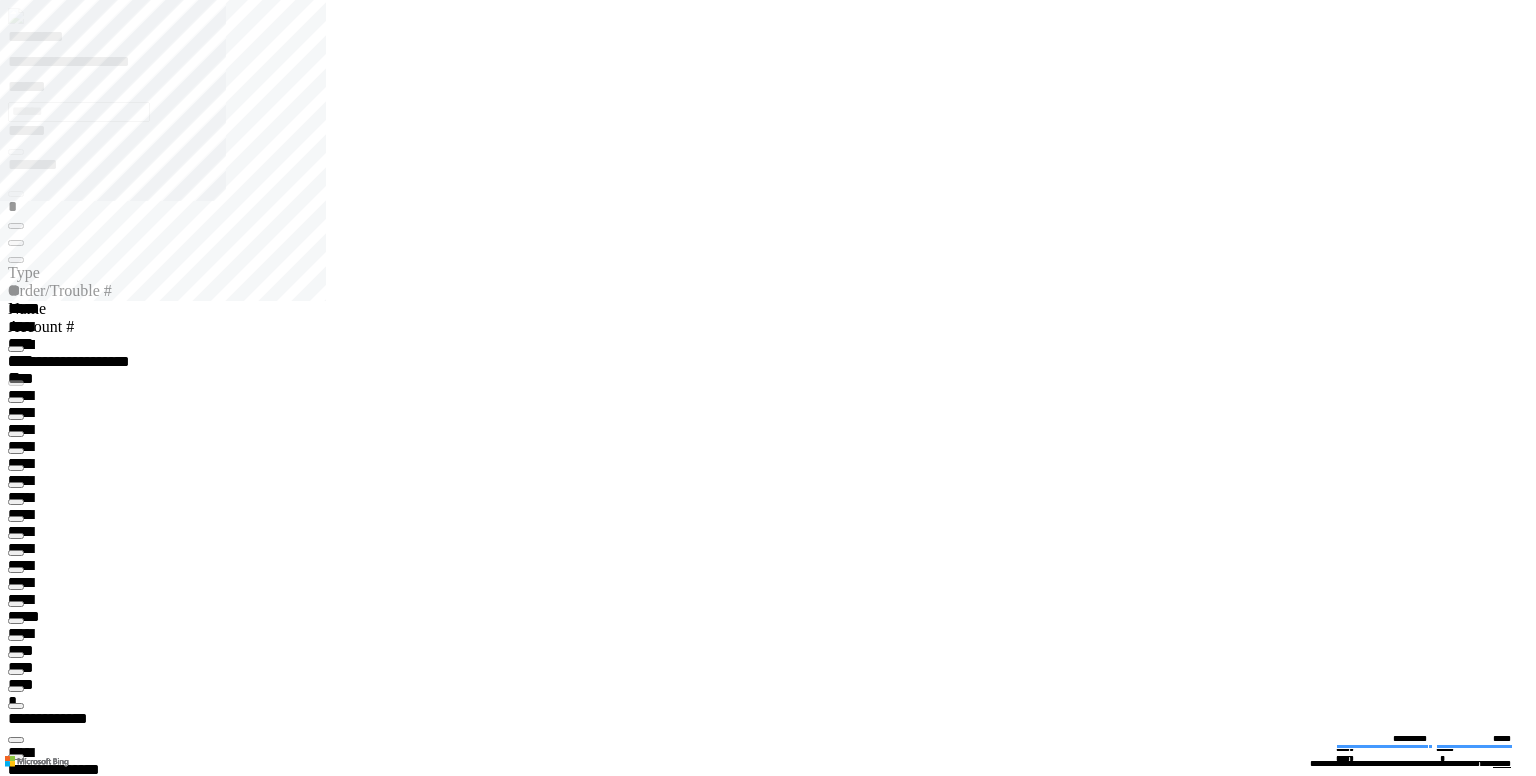 click at bounding box center [16, 32856] 